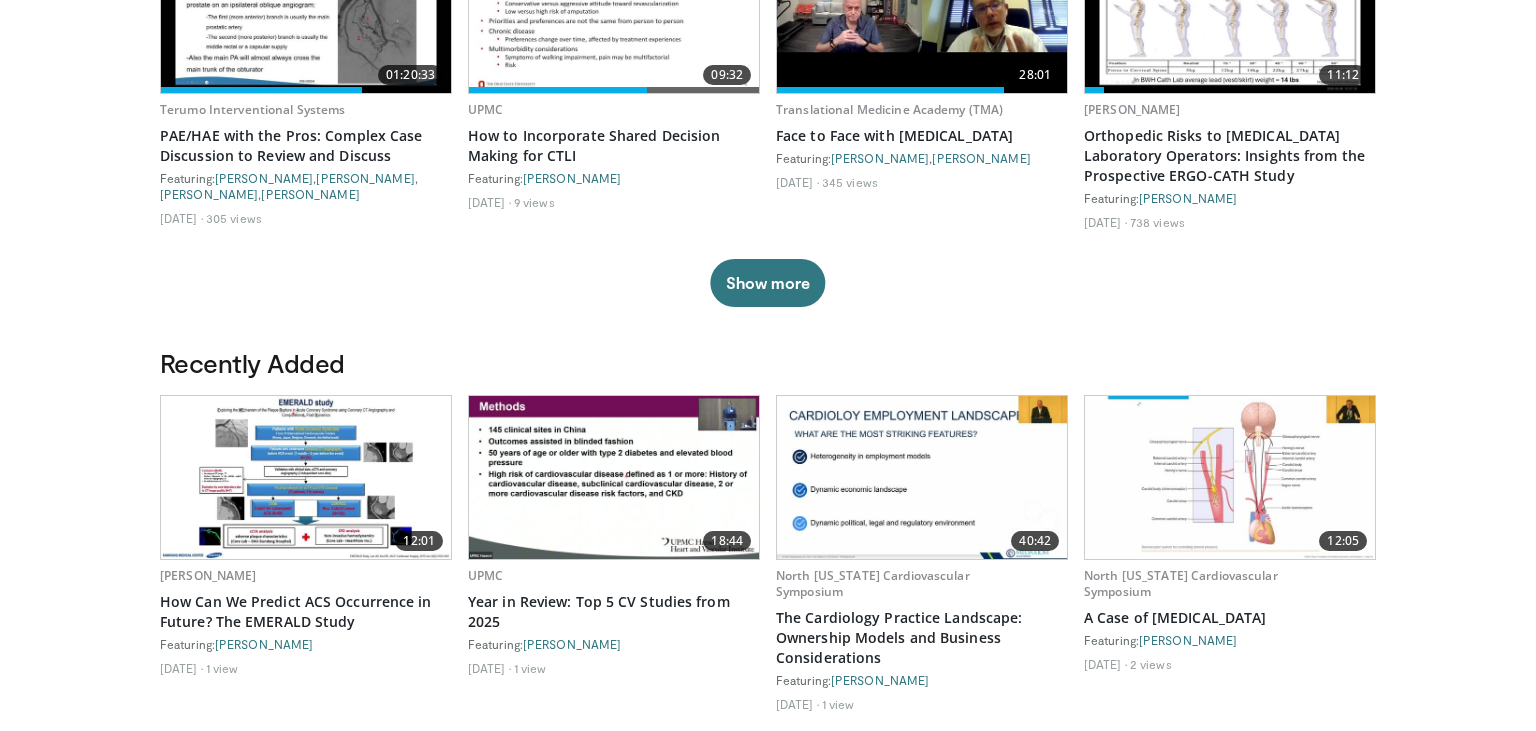 scroll, scrollTop: 950, scrollLeft: 0, axis: vertical 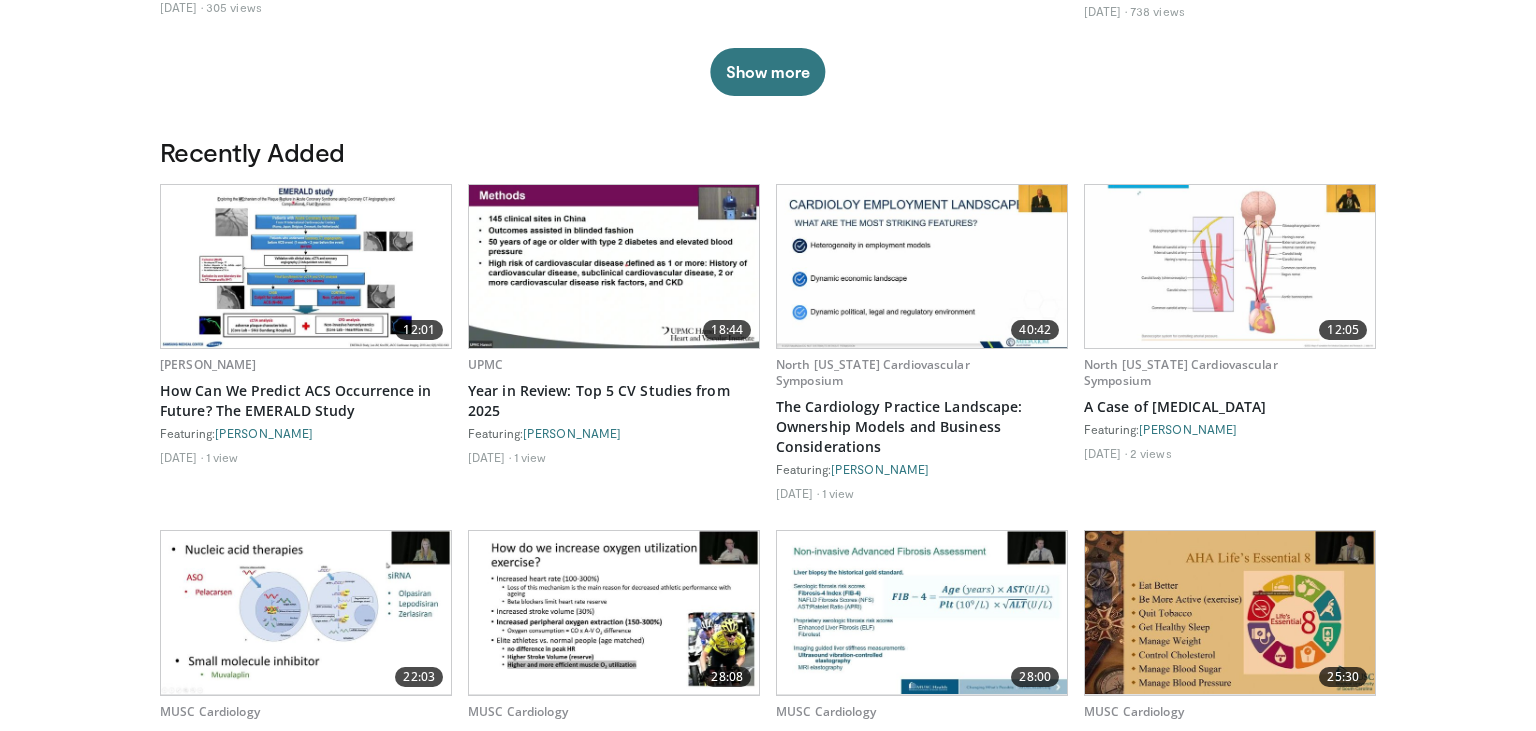 click on "Specialties
Adult & Family Medicine
Allergy, Asthma, Immunology
Anesthesiology
Cardiology
Dental
Dermatology
Endocrinology
Gastroenterology & Hepatology
General Surgery
Hematology & Oncology
Infectious Disease
Nephrology
Neurology
Neurosurgery
Obstetrics & Gynecology
Ophthalmology
Oral Maxillofacial
Orthopaedics
Otolaryngology
Pediatrics
Plastic Surgery
Podiatry
Psychiatry
Pulmonology
Radiation Oncology
Radiology
Rheumatology
Urology" at bounding box center (768, 278) 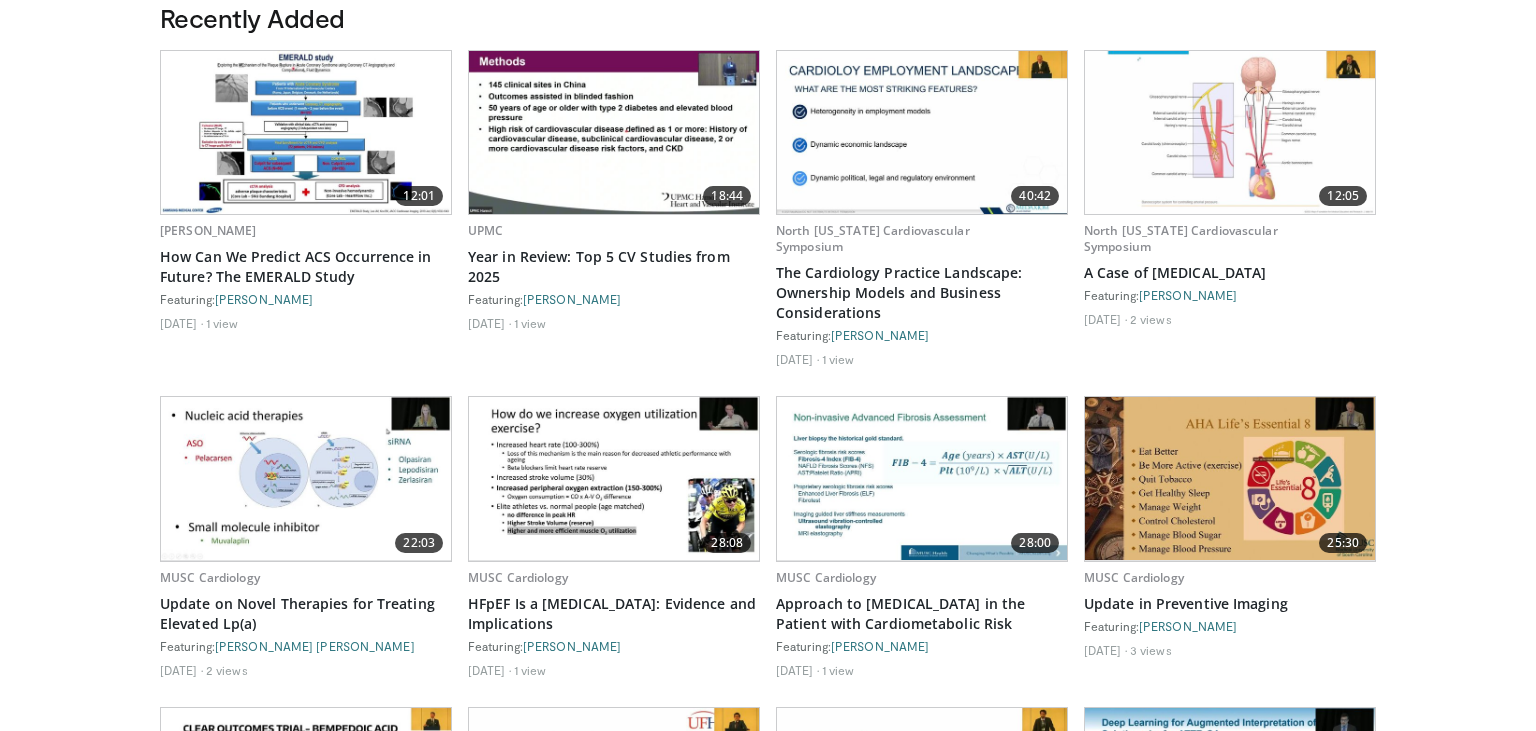 scroll, scrollTop: 1161, scrollLeft: 0, axis: vertical 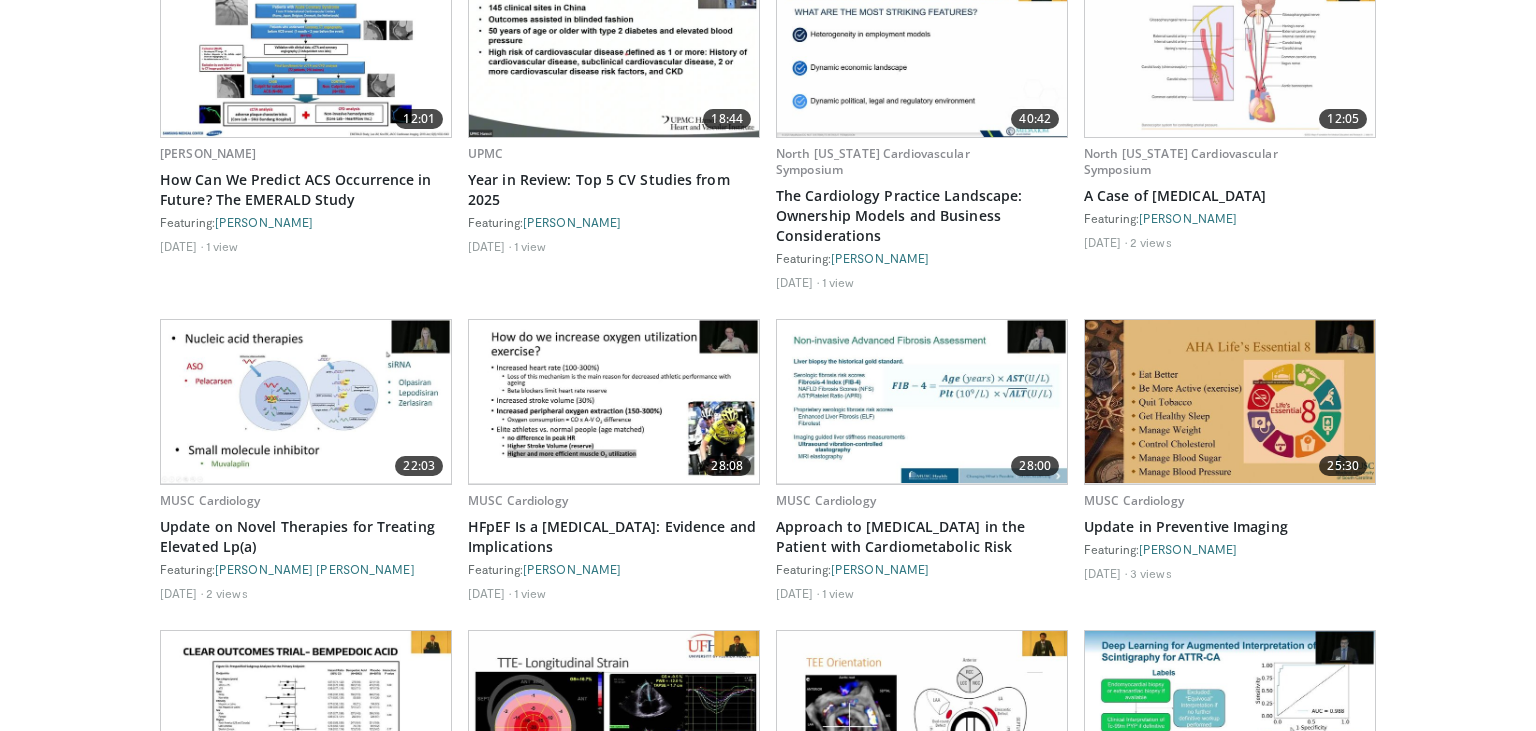 click on "Specialties
Adult & Family Medicine
Allergy, Asthma, Immunology
Anesthesiology
Cardiology
Dental
Dermatology
Endocrinology
Gastroenterology & Hepatology
General Surgery
Hematology & Oncology
Infectious Disease
Nephrology
Neurology
Neurosurgery
Obstetrics & Gynecology
Ophthalmology
Oral Maxillofacial
Orthopaedics
Otolaryngology
Pediatrics
Plastic Surgery
Podiatry
Psychiatry
Pulmonology
Radiation Oncology
Radiology
Rheumatology
Urology" at bounding box center [768, 67] 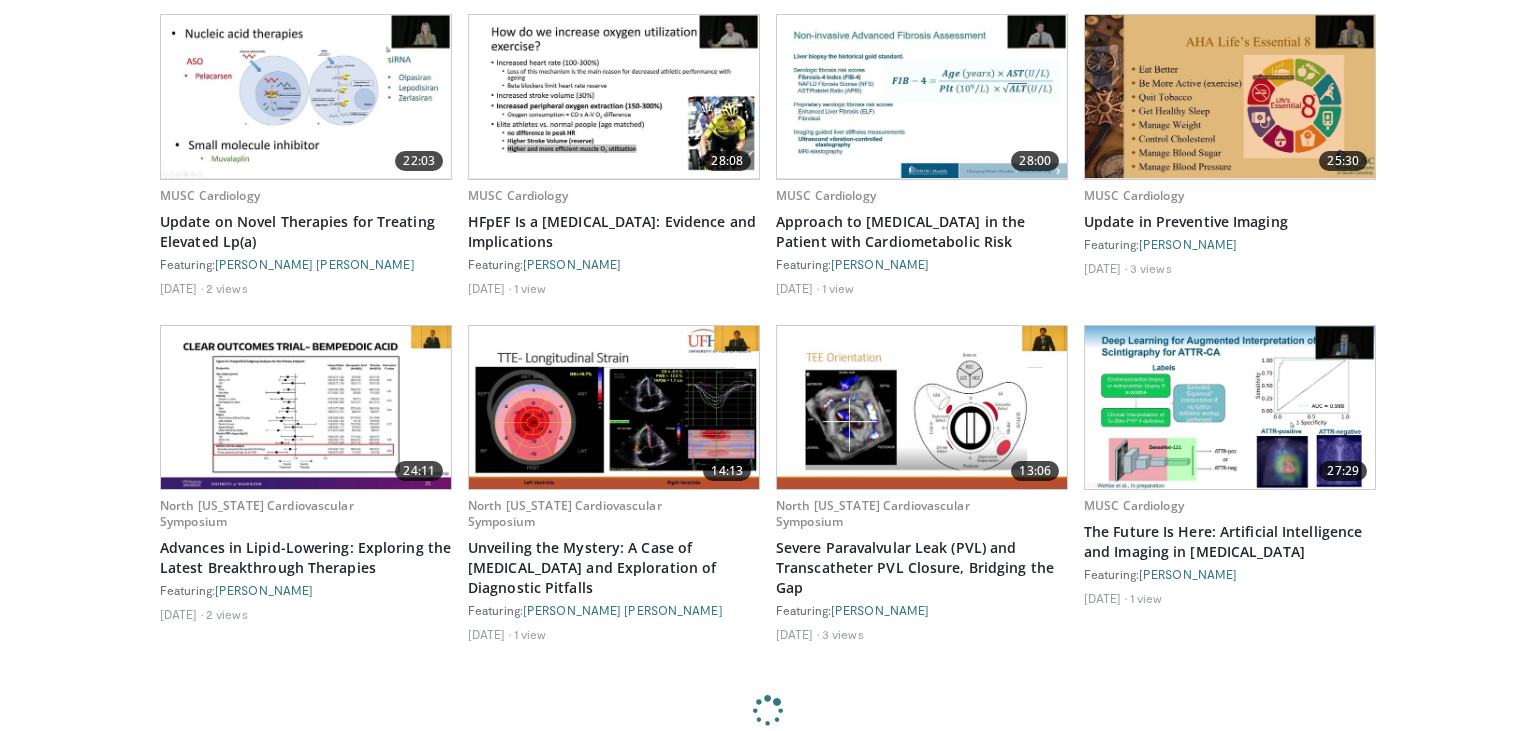scroll, scrollTop: 1478, scrollLeft: 0, axis: vertical 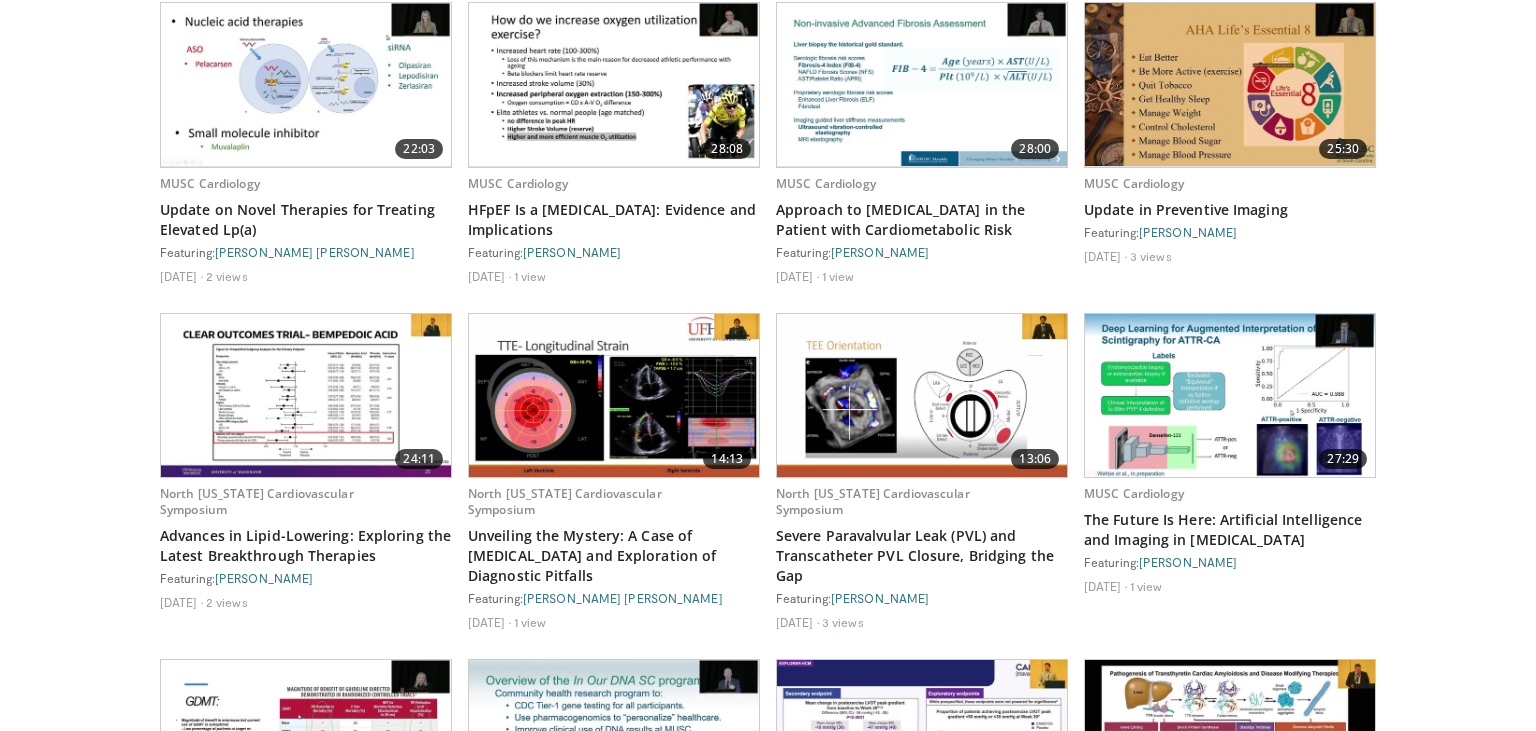 click on "Specialties
Adult & Family Medicine
Allergy, Asthma, Immunology
Anesthesiology
Cardiology
Dental
Dermatology
Endocrinology
Gastroenterology & Hepatology
General Surgery
Hematology & Oncology
Infectious Disease
Nephrology
Neurology
Neurosurgery
Obstetrics & Gynecology
Ophthalmology
Oral Maxillofacial
Orthopaedics
Otolaryngology
Pediatrics
Plastic Surgery
Podiatry
Psychiatry
Pulmonology
Radiation Oncology
Radiology
Rheumatology
Urology" at bounding box center (768, 243) 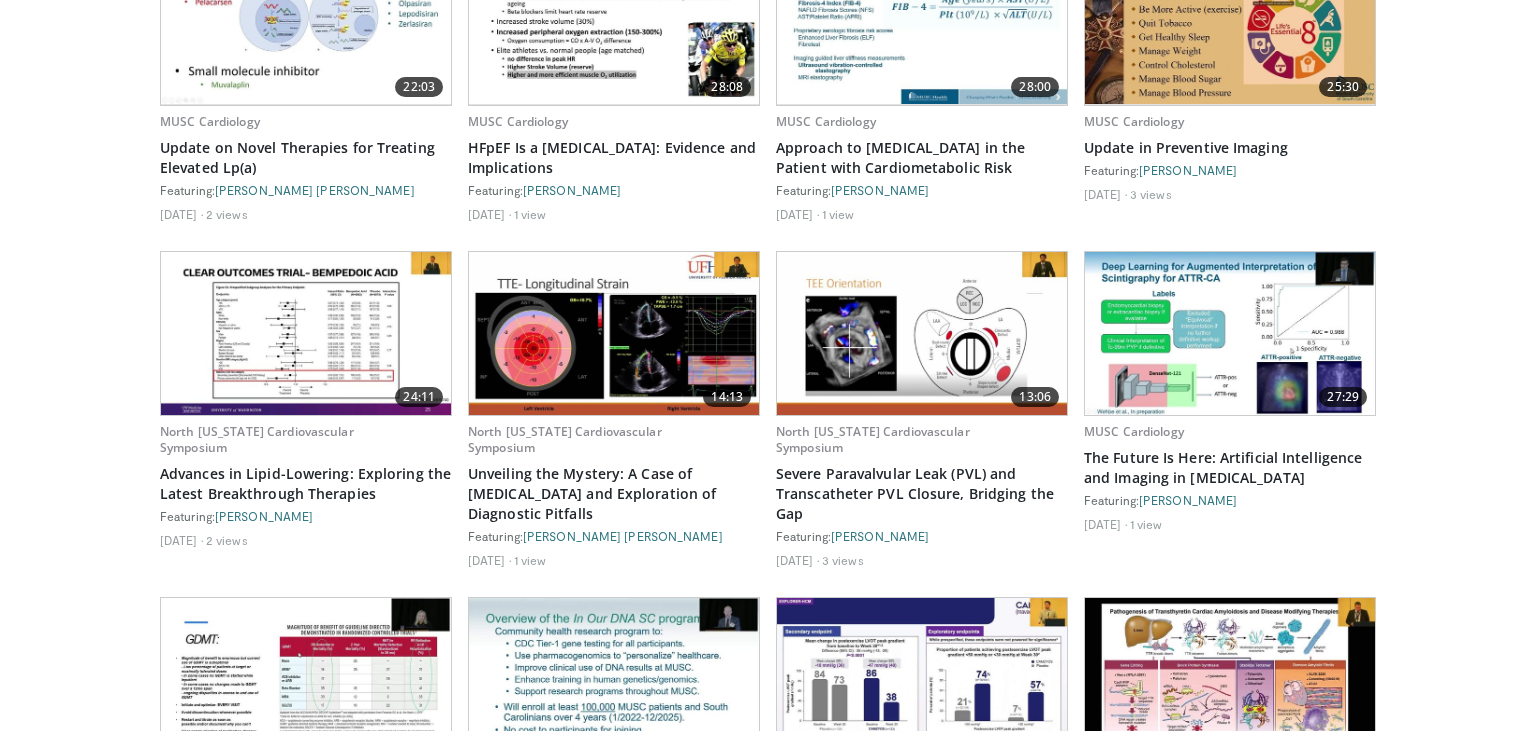 scroll, scrollTop: 1584, scrollLeft: 0, axis: vertical 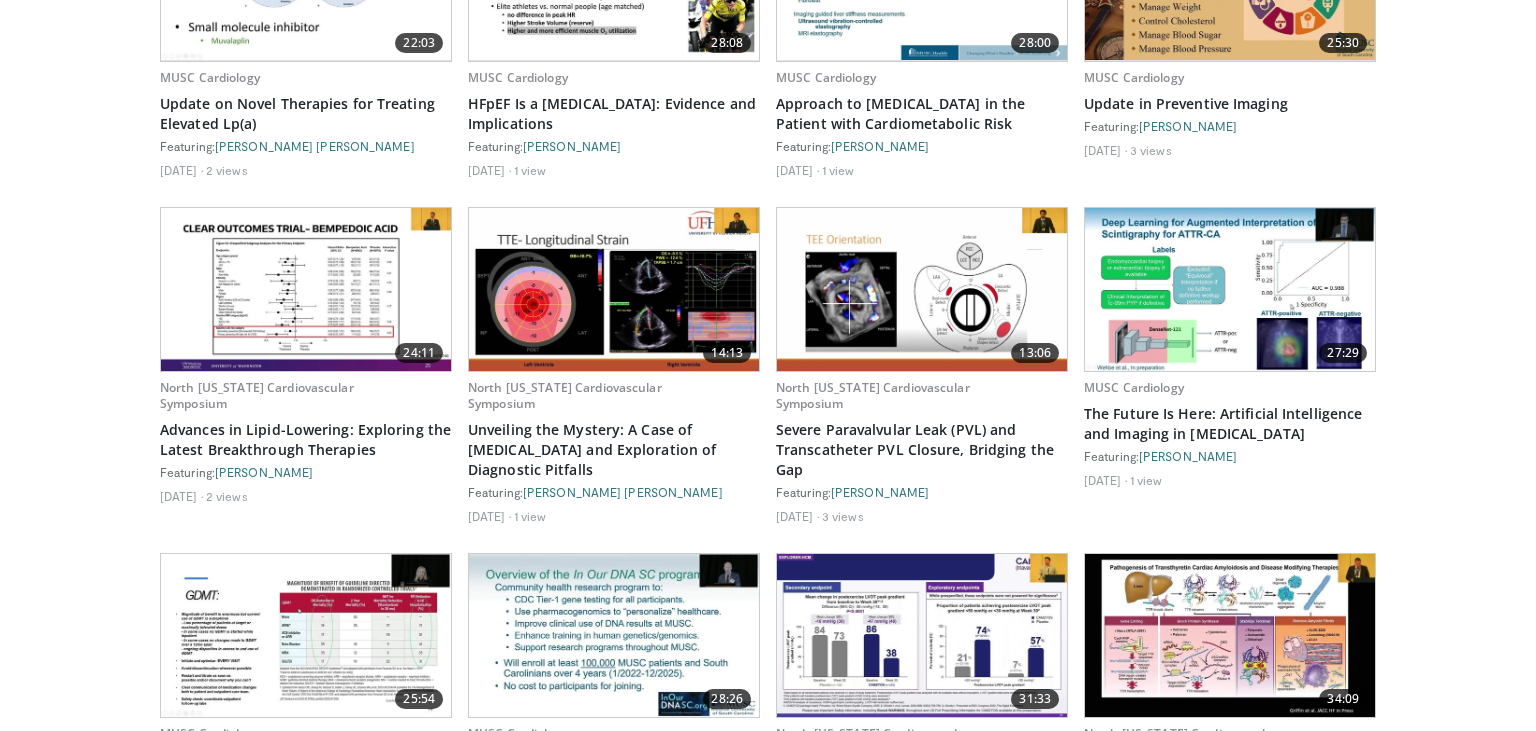 click on "Specialties
Adult & Family Medicine
Allergy, Asthma, Immunology
Anesthesiology
Cardiology
Dental
Dermatology
Endocrinology
Gastroenterology & Hepatology
General Surgery
Hematology & Oncology
Infectious Disease
Nephrology
Neurology
Neurosurgery
Obstetrics & Gynecology
Ophthalmology
Oral Maxillofacial
Orthopaedics
Otolaryngology
Pediatrics
Plastic Surgery
Podiatry
Psychiatry
Pulmonology
Radiation Oncology
Radiology
Rheumatology
Urology" at bounding box center [768, 137] 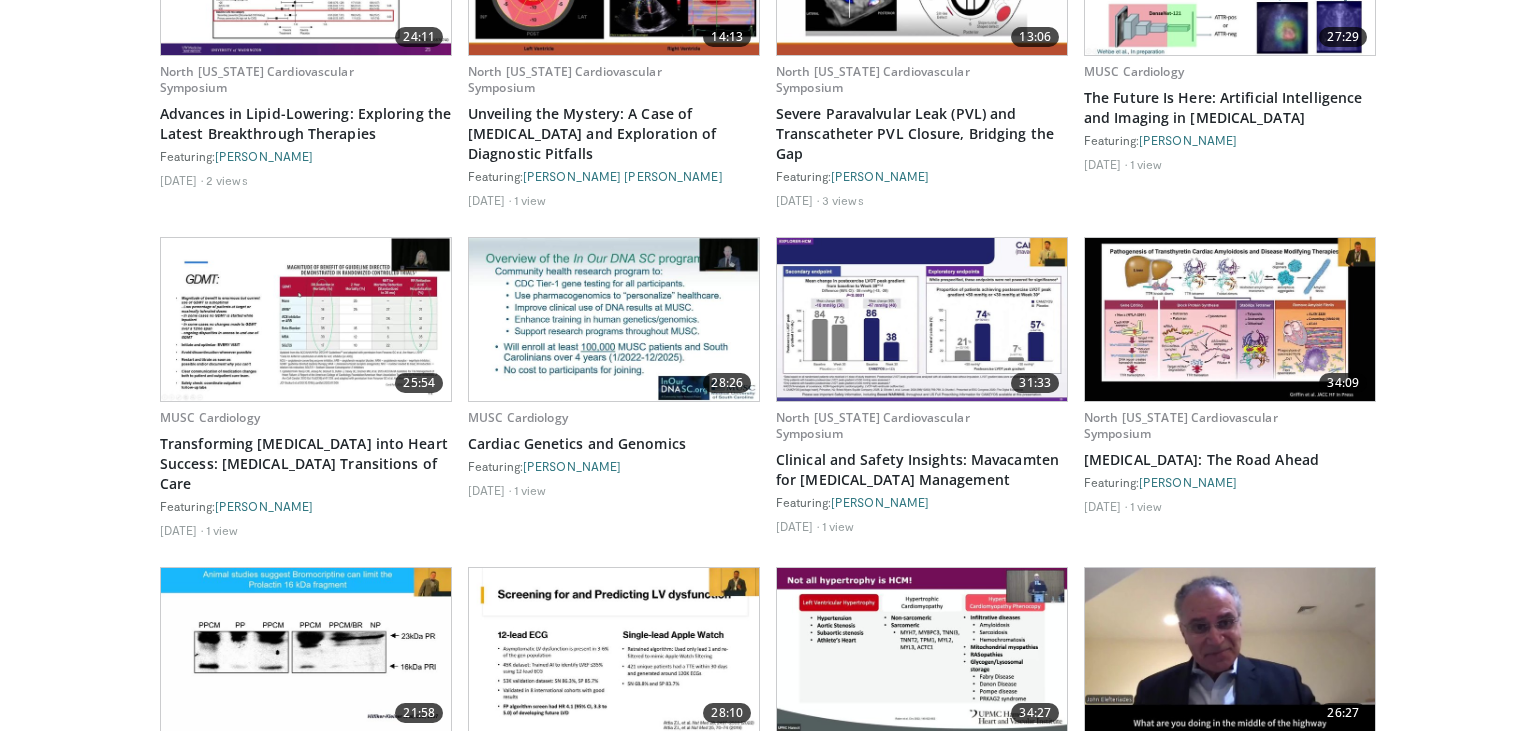 click on "Specialties
Adult & Family Medicine
Allergy, Asthma, Immunology
Anesthesiology
Cardiology
Dental
Dermatology
Endocrinology
Gastroenterology & Hepatology
General Surgery
Hematology & Oncology
Infectious Disease
Nephrology
Neurology
Neurosurgery
Obstetrics & Gynecology
Ophthalmology
Oral Maxillofacial
Orthopaedics
Otolaryngology
Pediatrics
Plastic Surgery
Podiatry
Psychiatry
Pulmonology
Radiation Oncology
Radiology
Rheumatology
Urology" at bounding box center [768, -179] 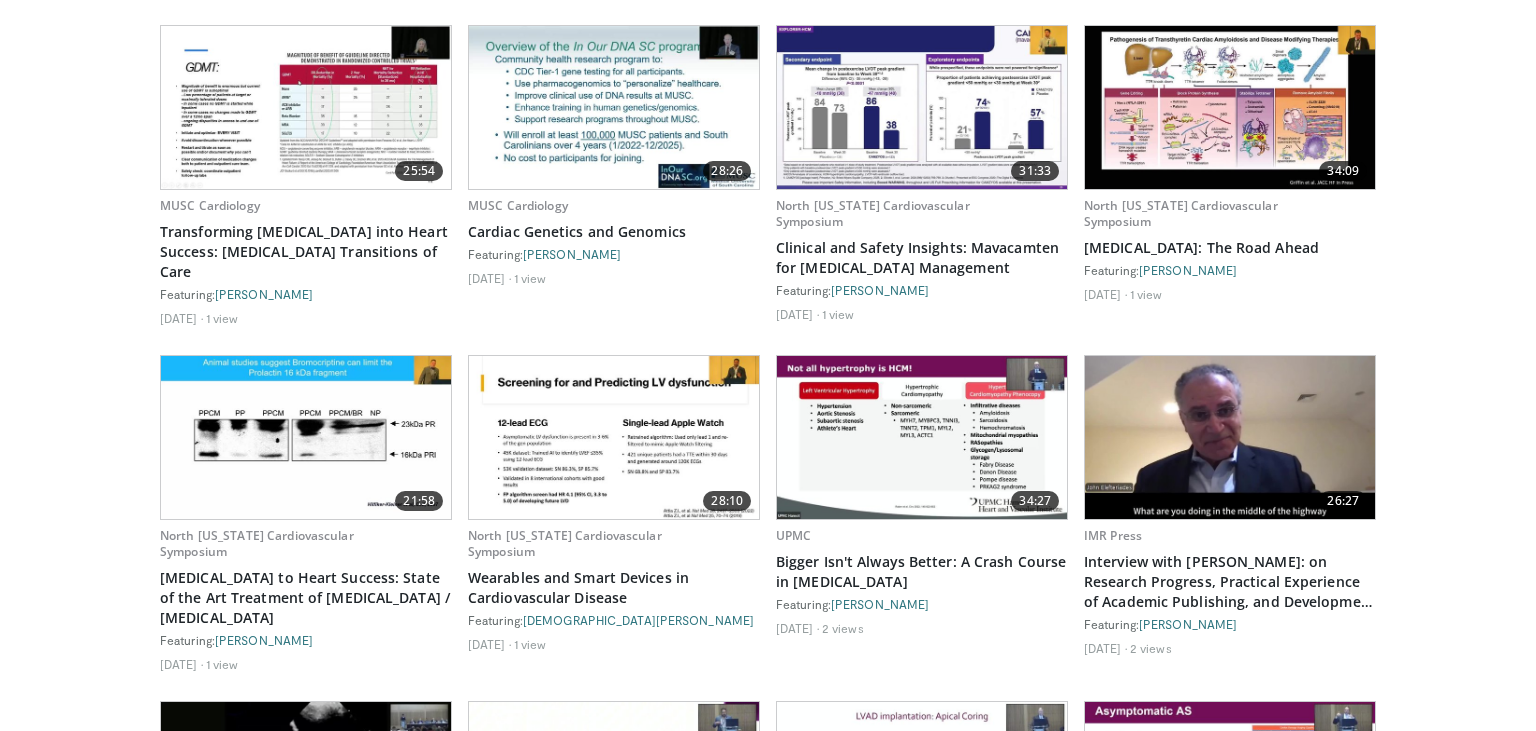 scroll, scrollTop: 2323, scrollLeft: 0, axis: vertical 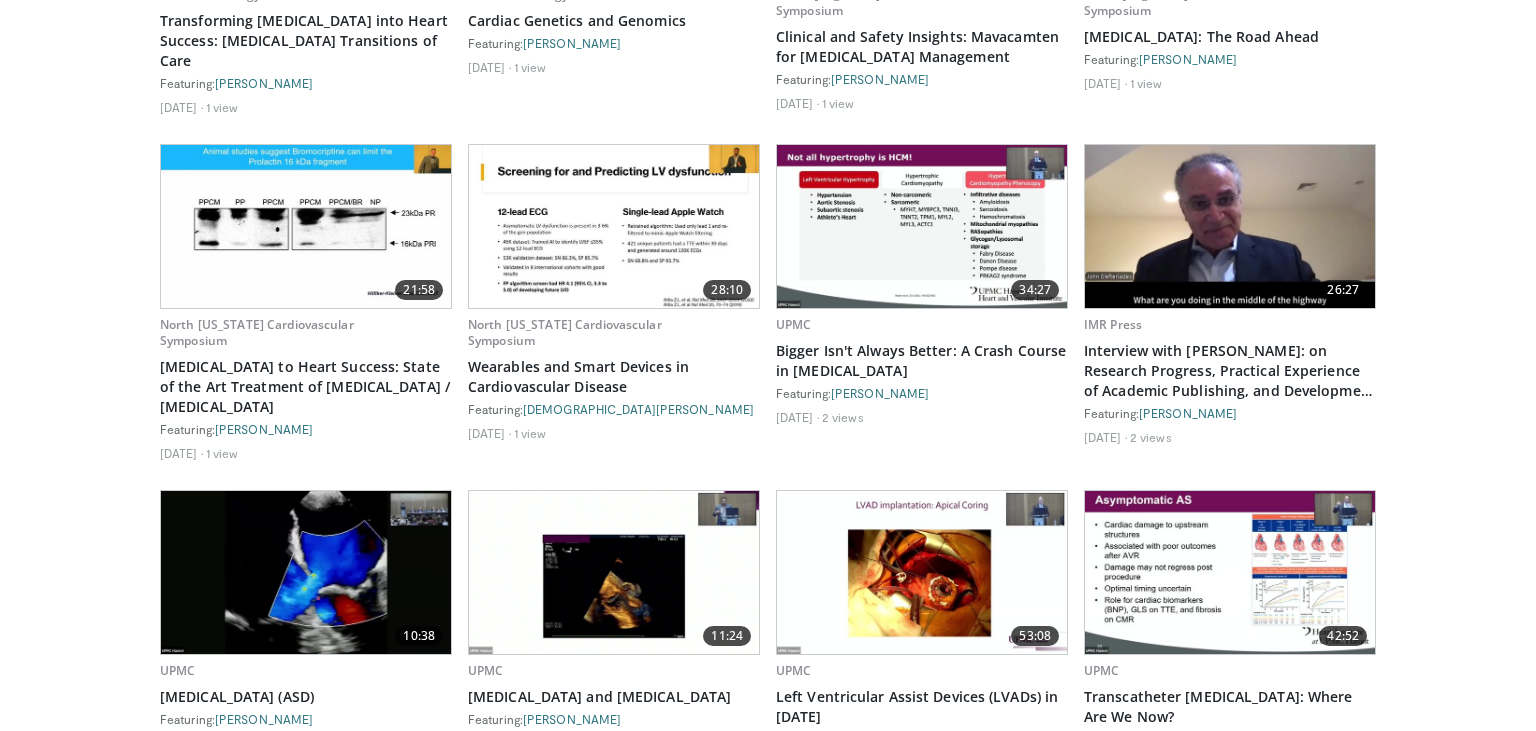 click on "Specialties
Adult & Family Medicine
Allergy, Asthma, Immunology
Anesthesiology
Cardiology
Dental
Dermatology
Endocrinology
Gastroenterology & Hepatology
General Surgery
Hematology & Oncology
Infectious Disease
Nephrology
Neurology
Neurosurgery
Obstetrics & Gynecology
Ophthalmology
Oral Maxillofacial
Orthopaedics
Otolaryngology
Pediatrics
Plastic Surgery
Podiatry
Psychiatry
Pulmonology
Radiation Oncology
Radiology
Rheumatology
Urology" at bounding box center (768, -602) 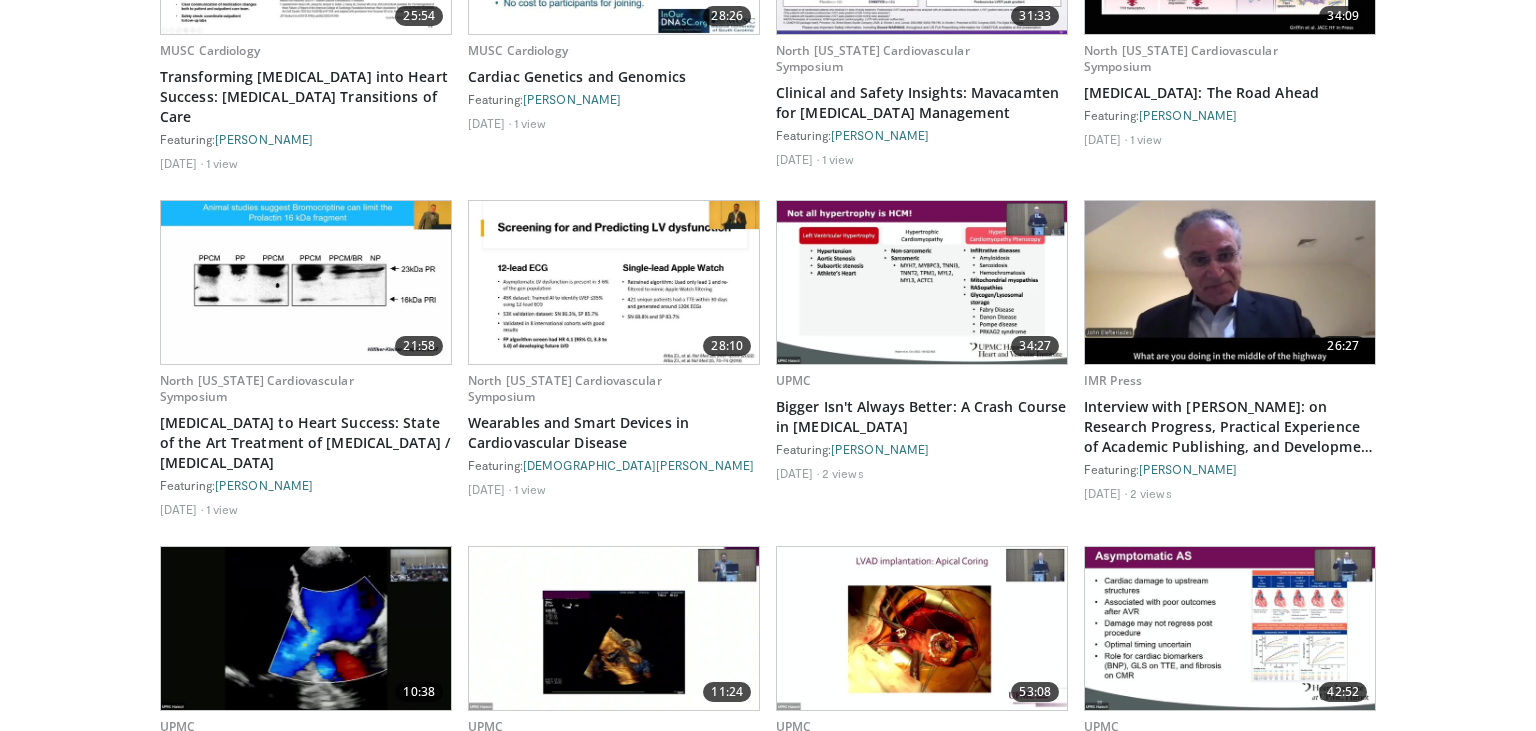 scroll, scrollTop: 2217, scrollLeft: 0, axis: vertical 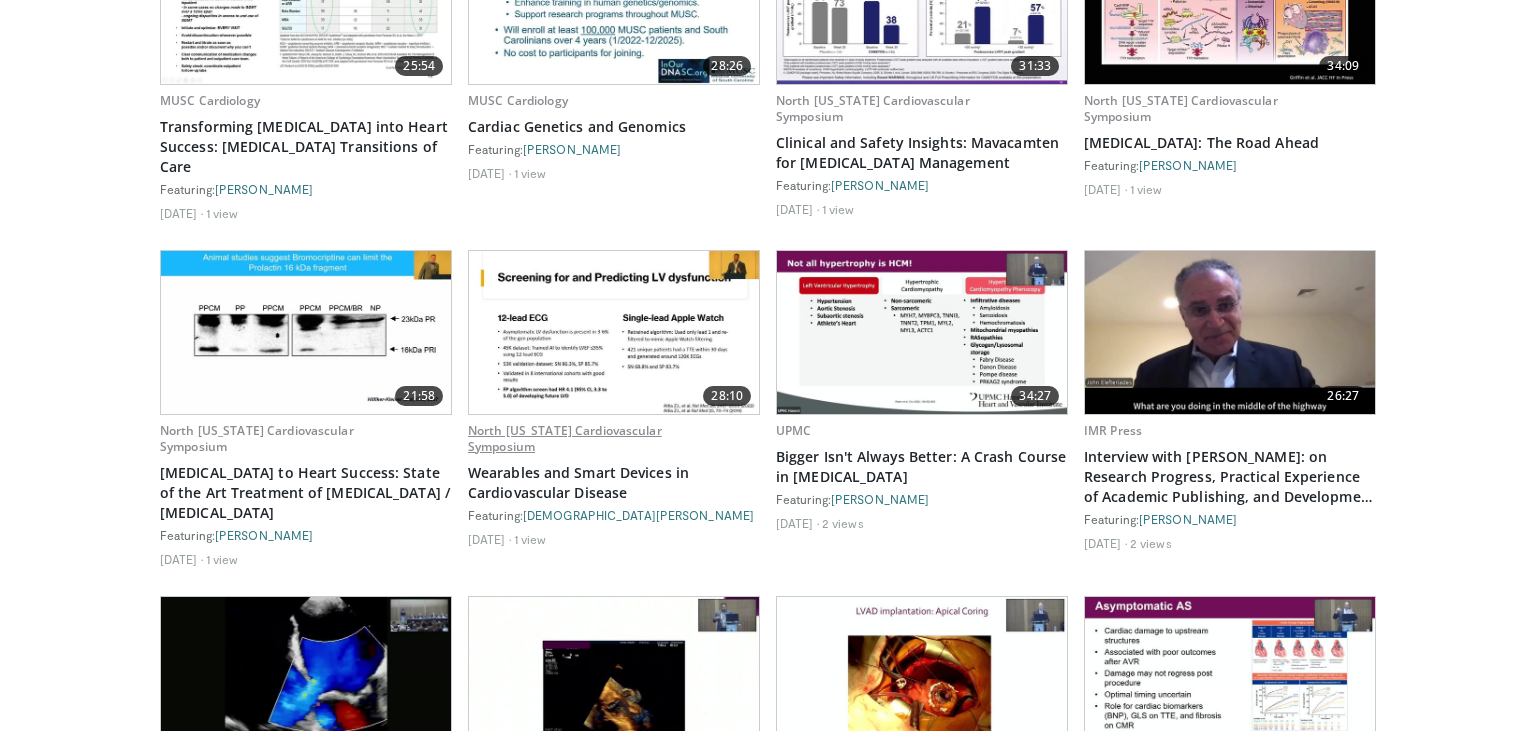 click on "North Florida Cardiovascular Symposium" at bounding box center [565, 438] 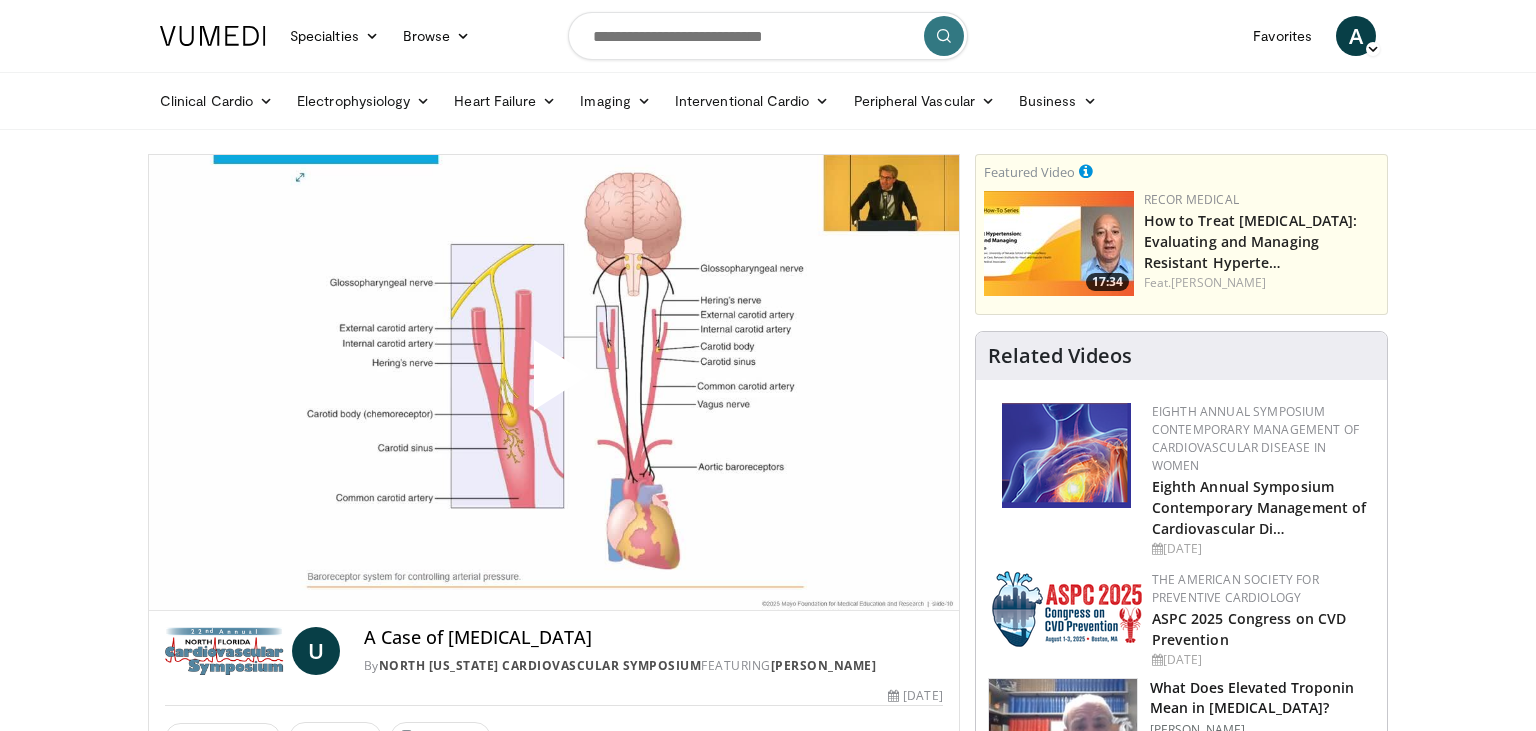 scroll, scrollTop: 0, scrollLeft: 0, axis: both 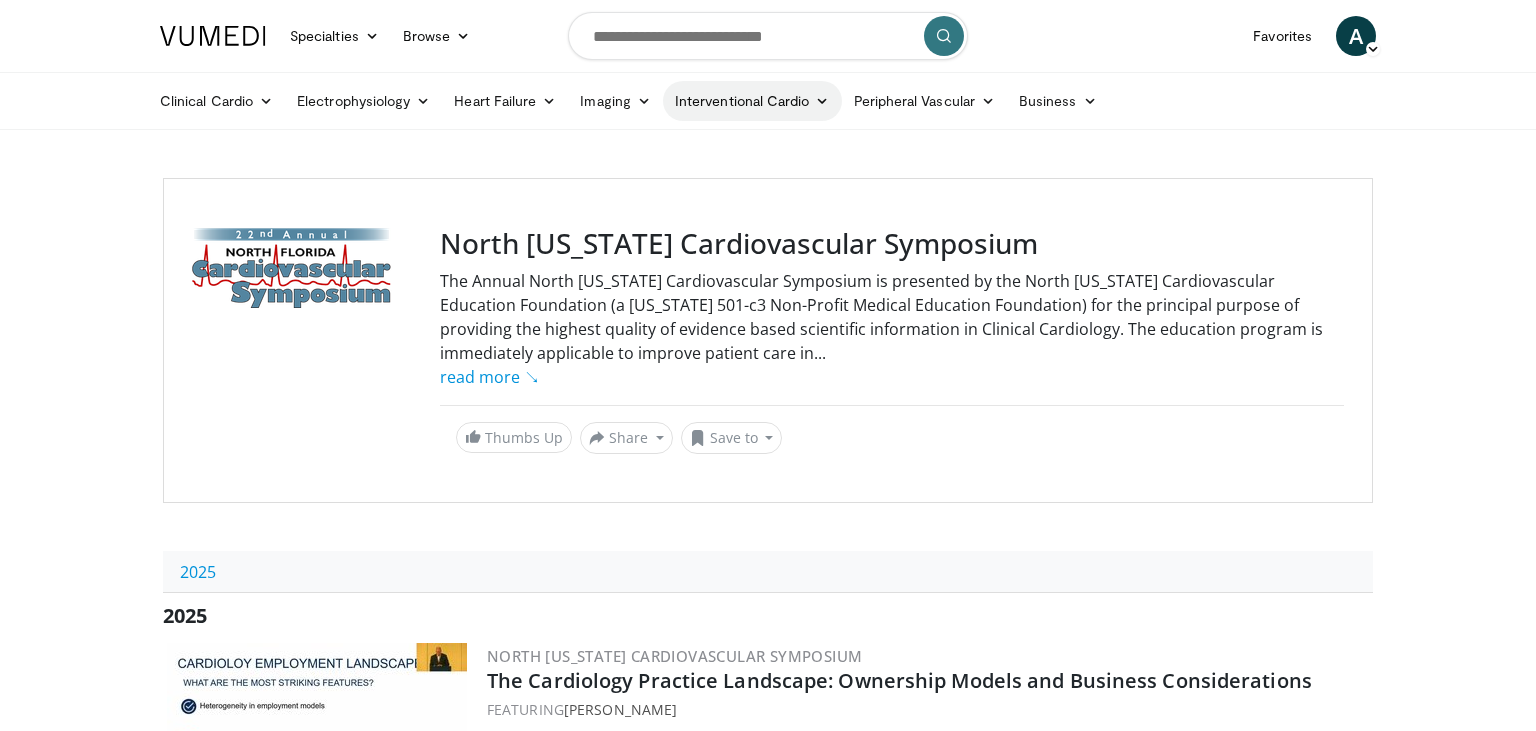 click on "Interventional Cardio" at bounding box center [752, 101] 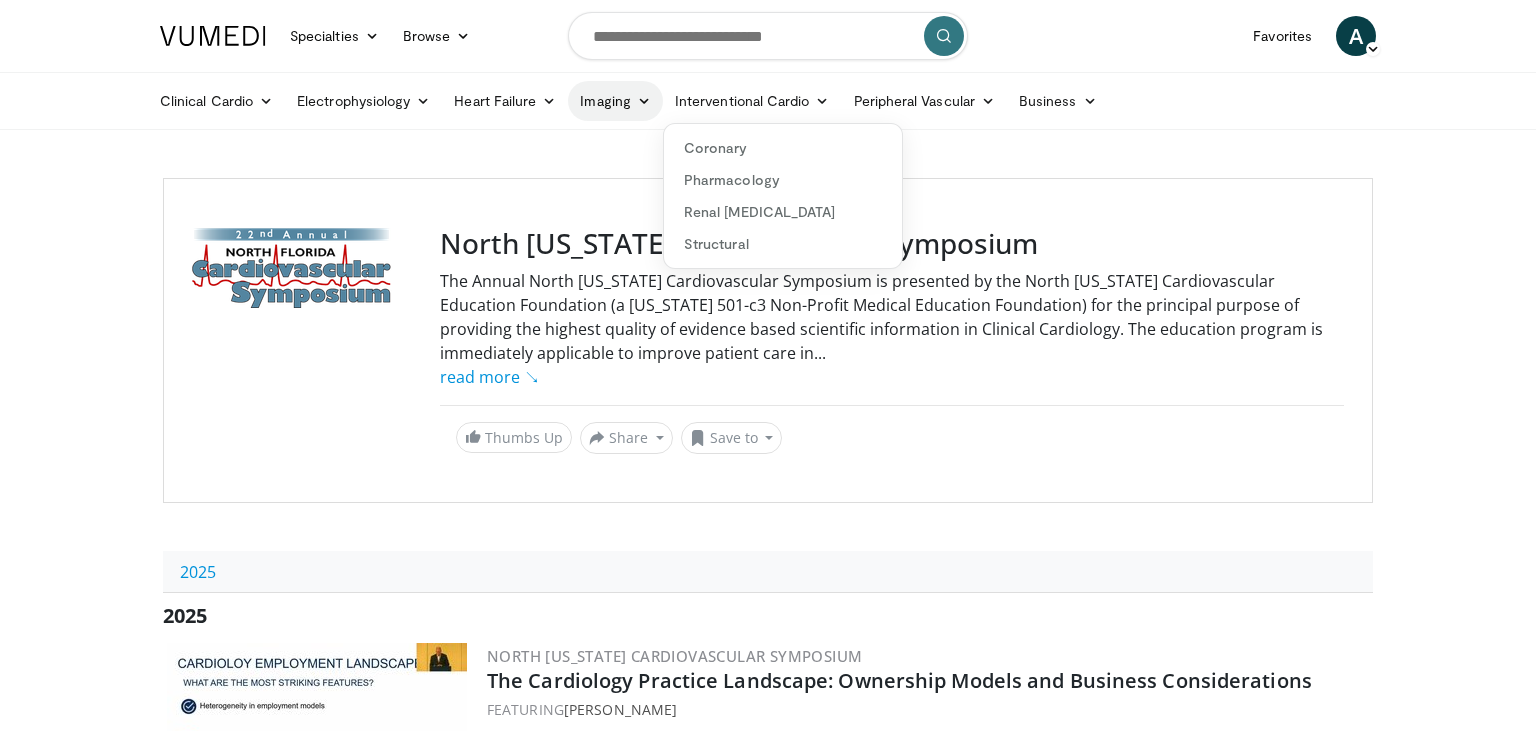 click on "Imaging" at bounding box center (615, 101) 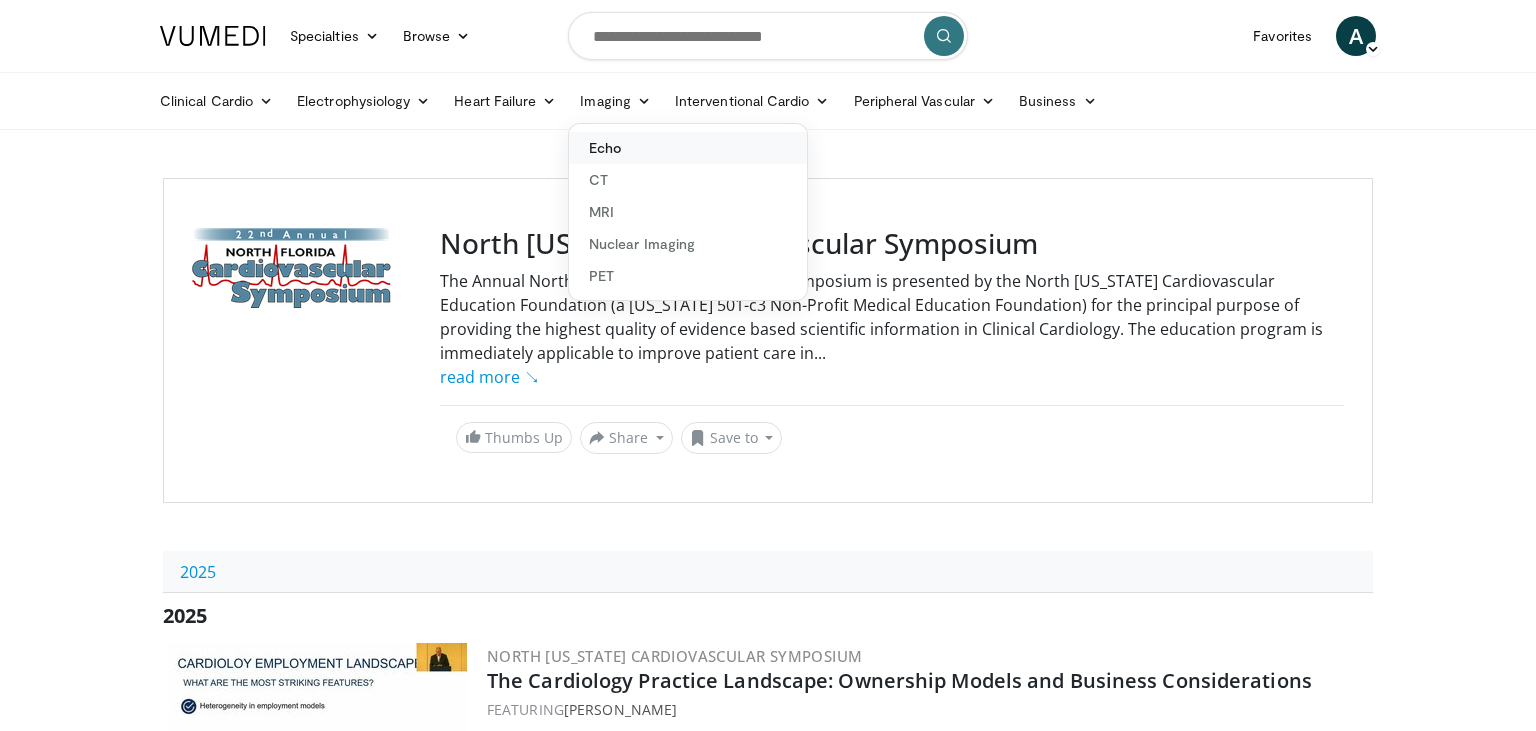 click on "Echo" at bounding box center [688, 148] 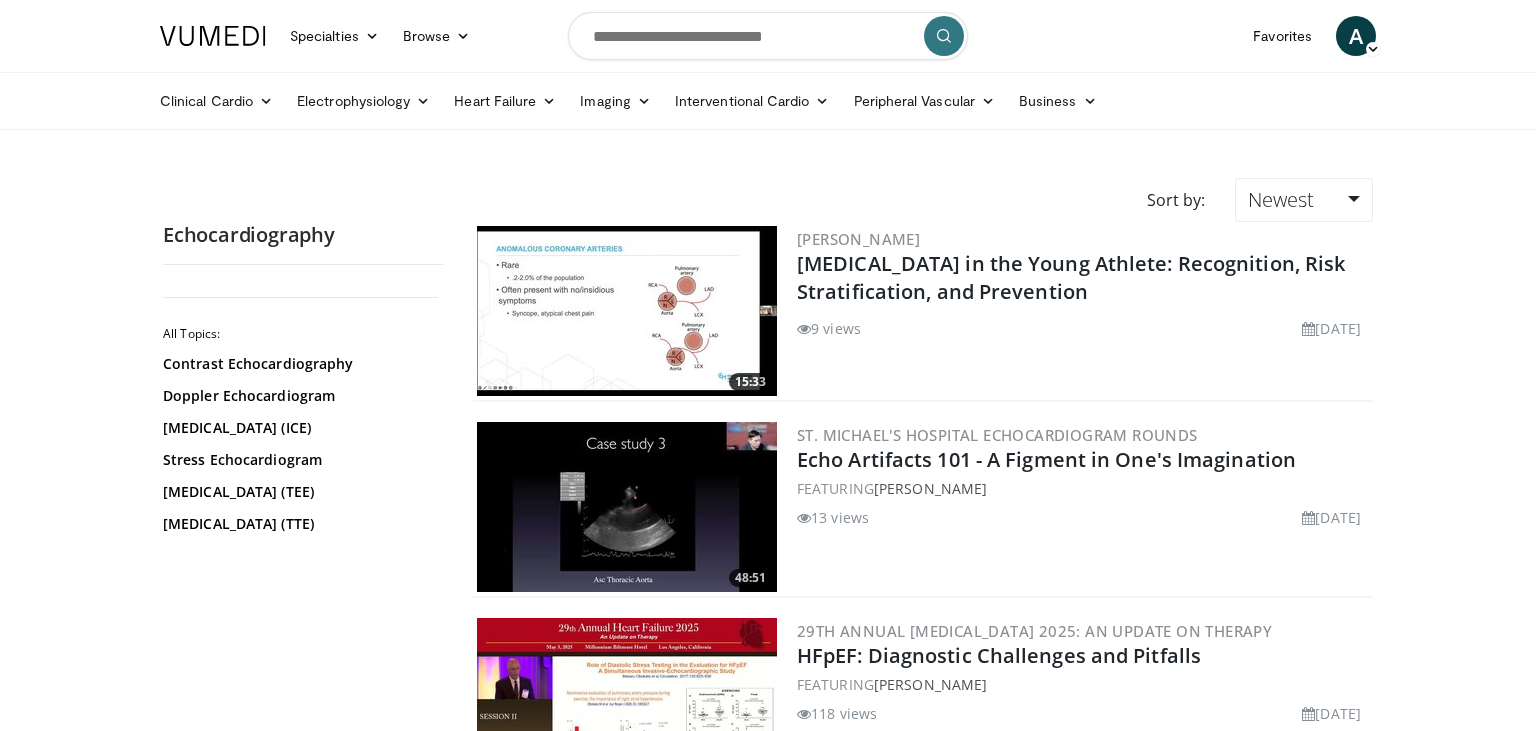 scroll, scrollTop: 0, scrollLeft: 0, axis: both 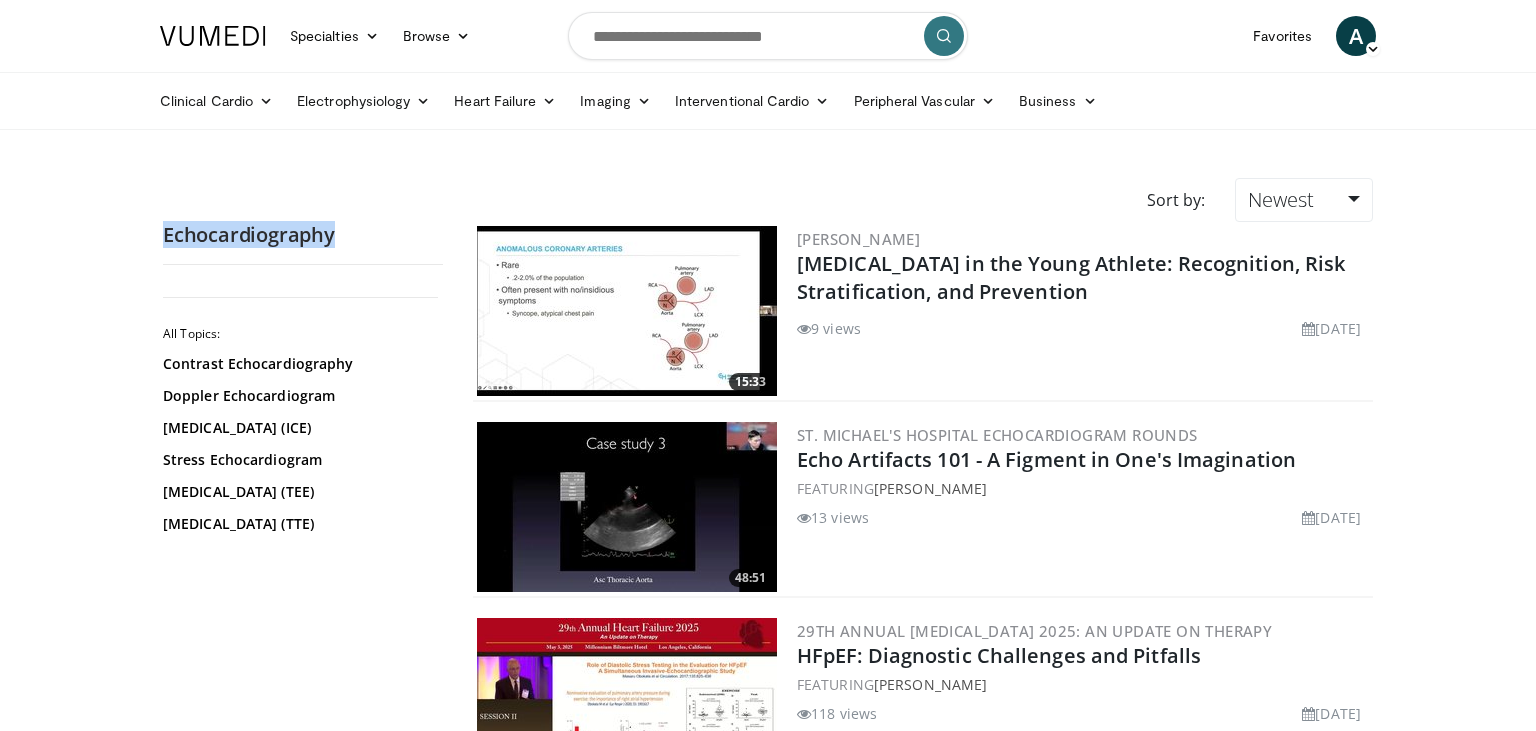 drag, startPoint x: 158, startPoint y: 242, endPoint x: 352, endPoint y: 241, distance: 194.00258 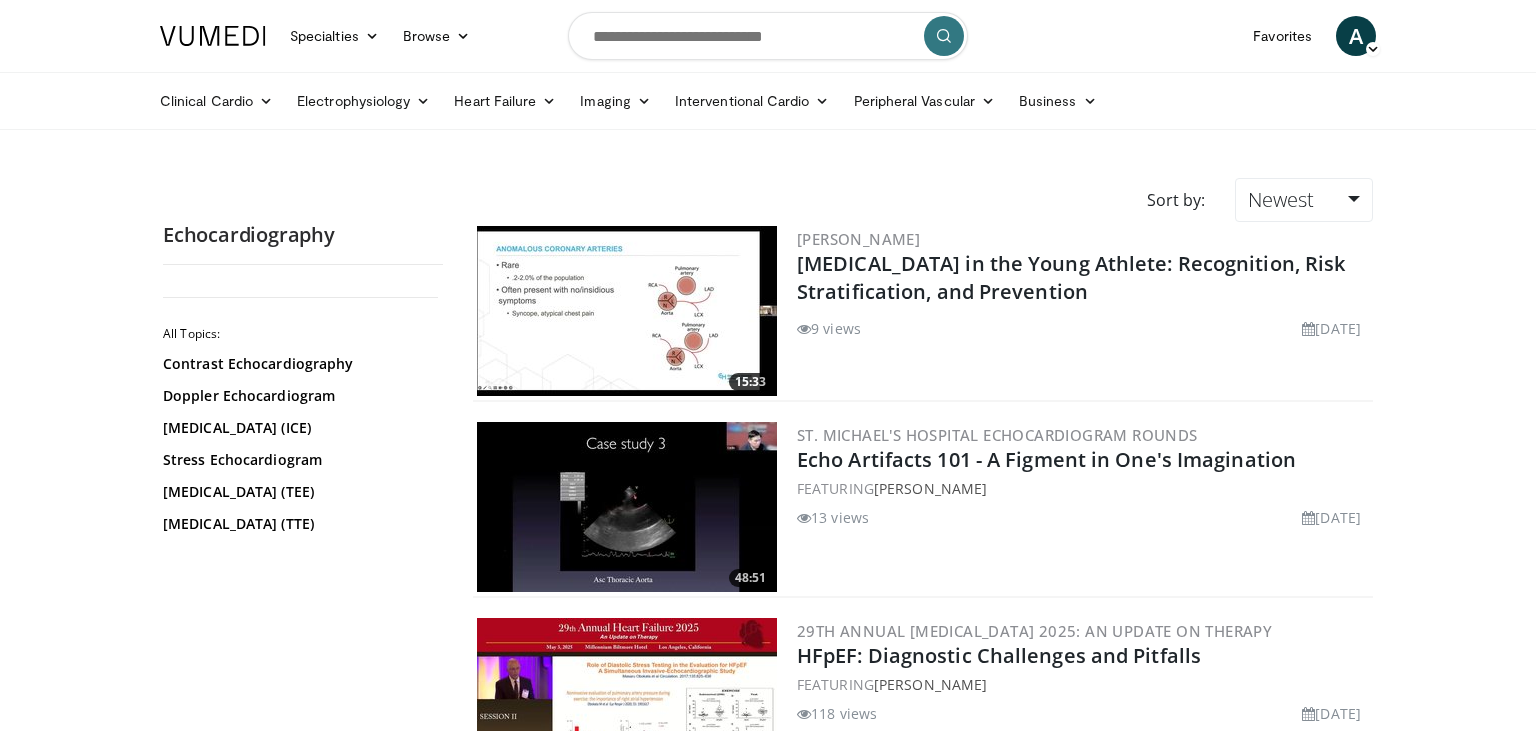 click on "Specialties
Adult & Family Medicine
Allergy, Asthma, Immunology
Anesthesiology
Cardiology
Dental
Dermatology
Endocrinology
Gastroenterology & Hepatology
General Surgery
Hematology & Oncology
Infectious Disease
Nephrology
Neurology
Neurosurgery
Obstetrics & Gynecology
Ophthalmology
Oral Maxillofacial
Orthopaedics
Otolaryngology
Pediatrics
Plastic Surgery
Podiatry
Psychiatry
Pulmonology
Radiation Oncology
Radiology
Rheumatology
Urology" at bounding box center (768, 2687) 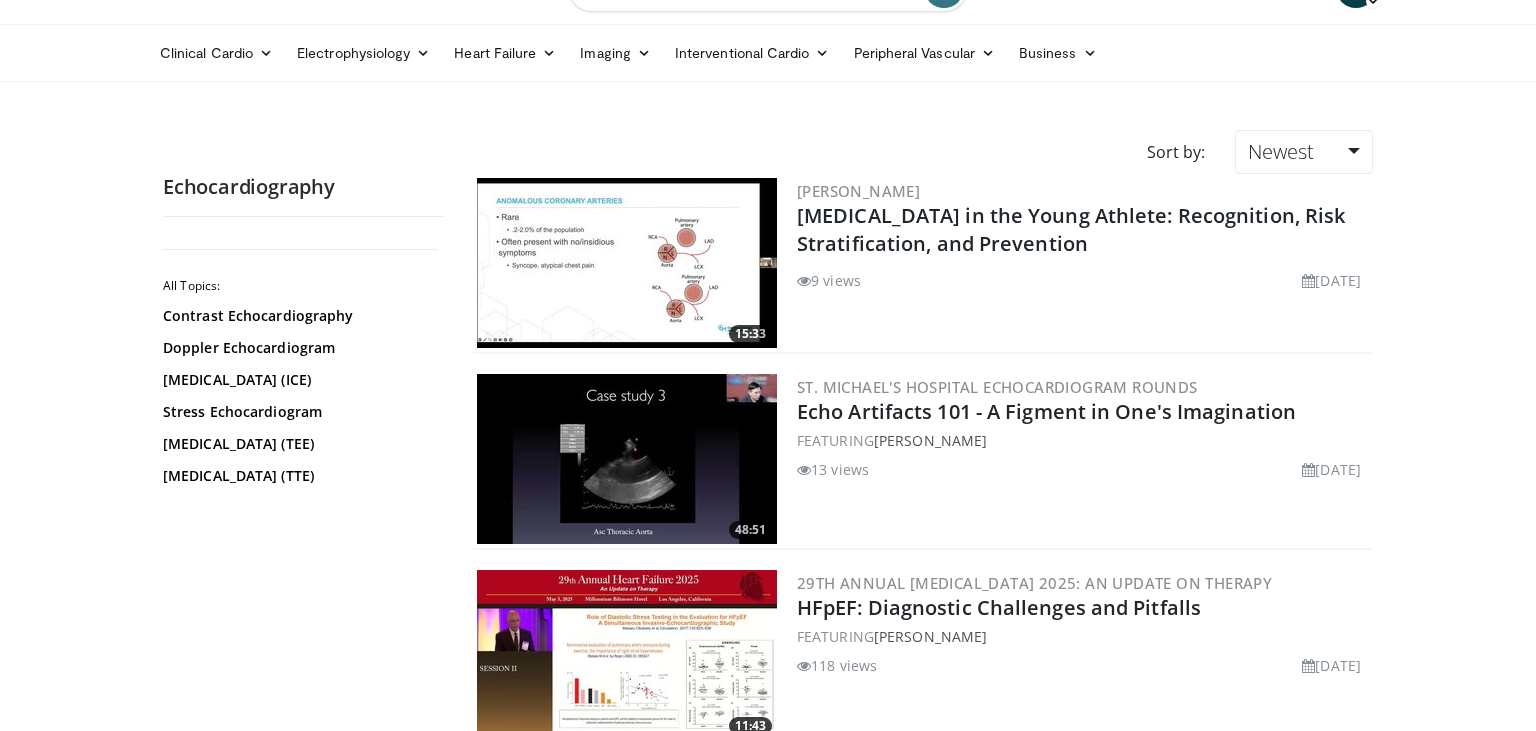 scroll, scrollTop: 0, scrollLeft: 0, axis: both 